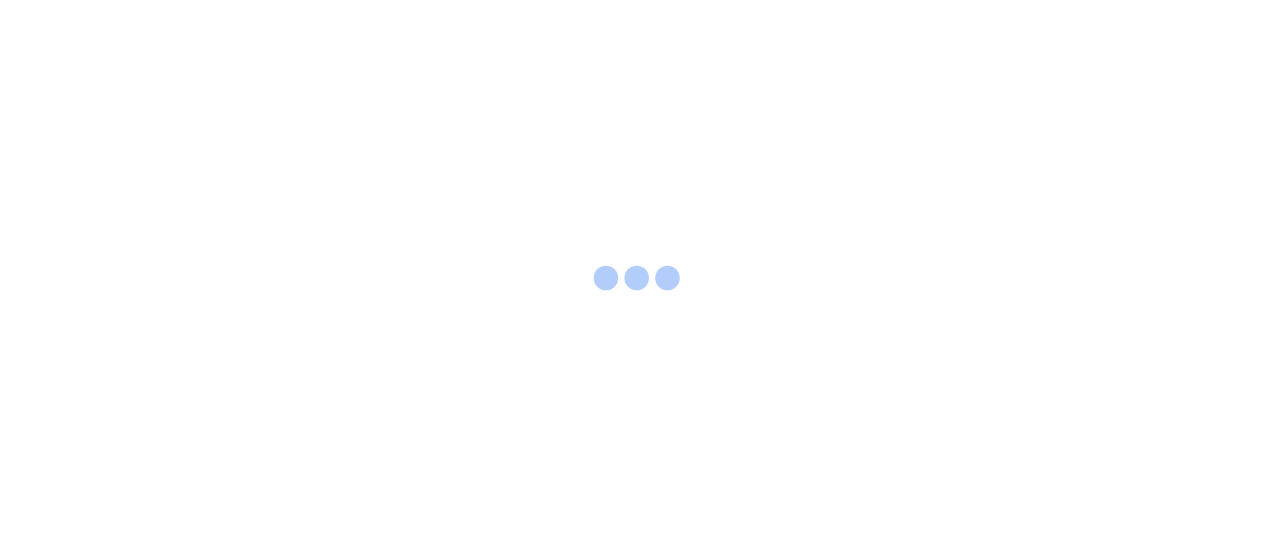 scroll, scrollTop: 0, scrollLeft: 0, axis: both 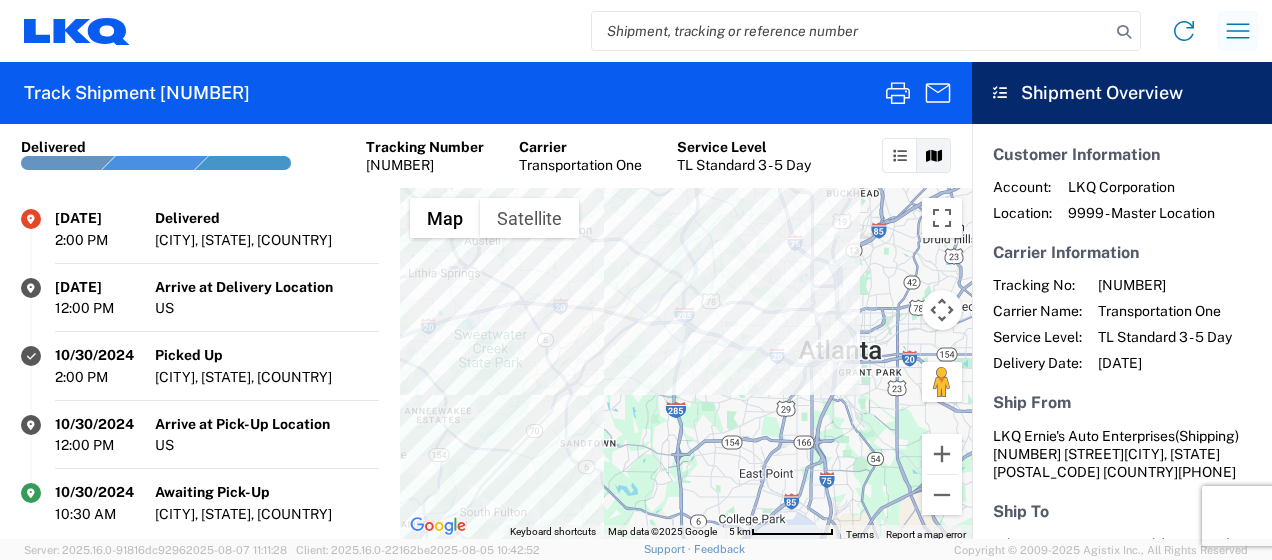 click 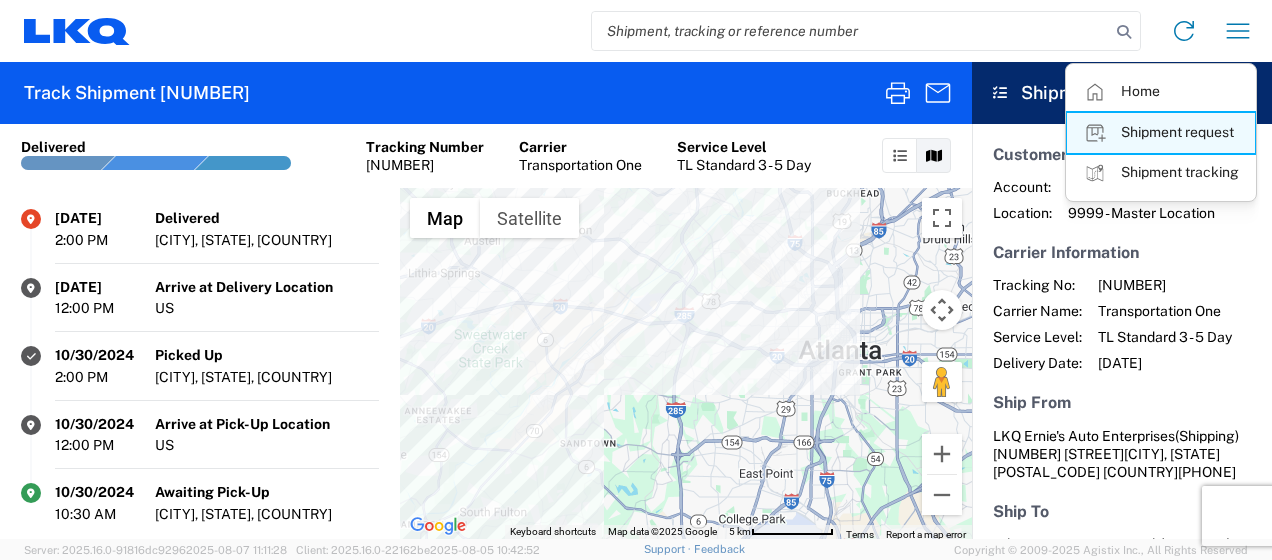 click on "Shipment request" 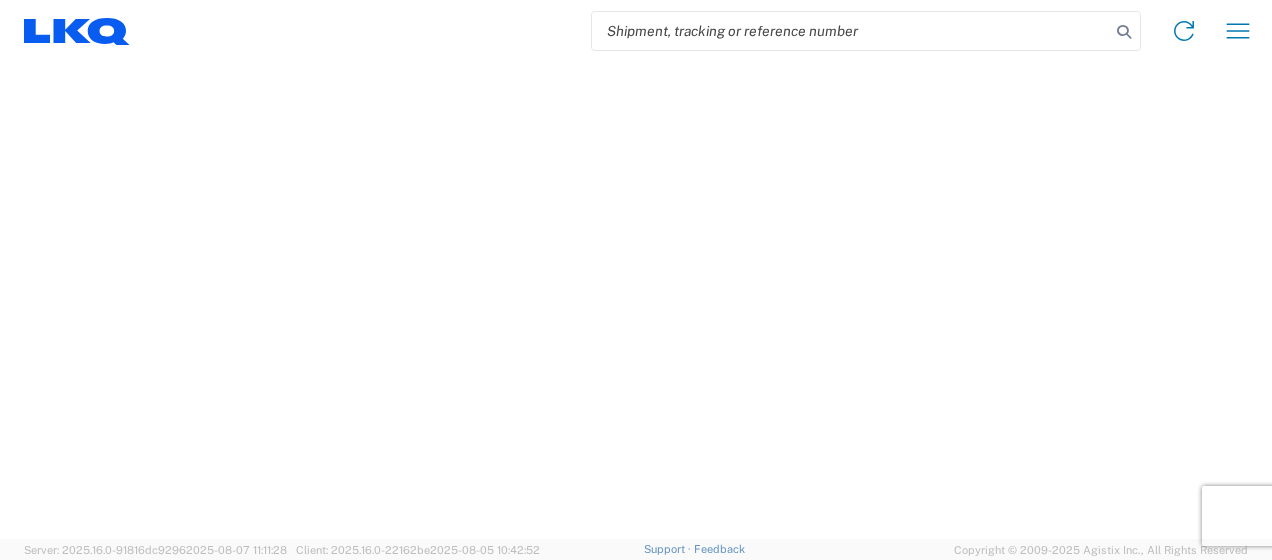 select on "FULL" 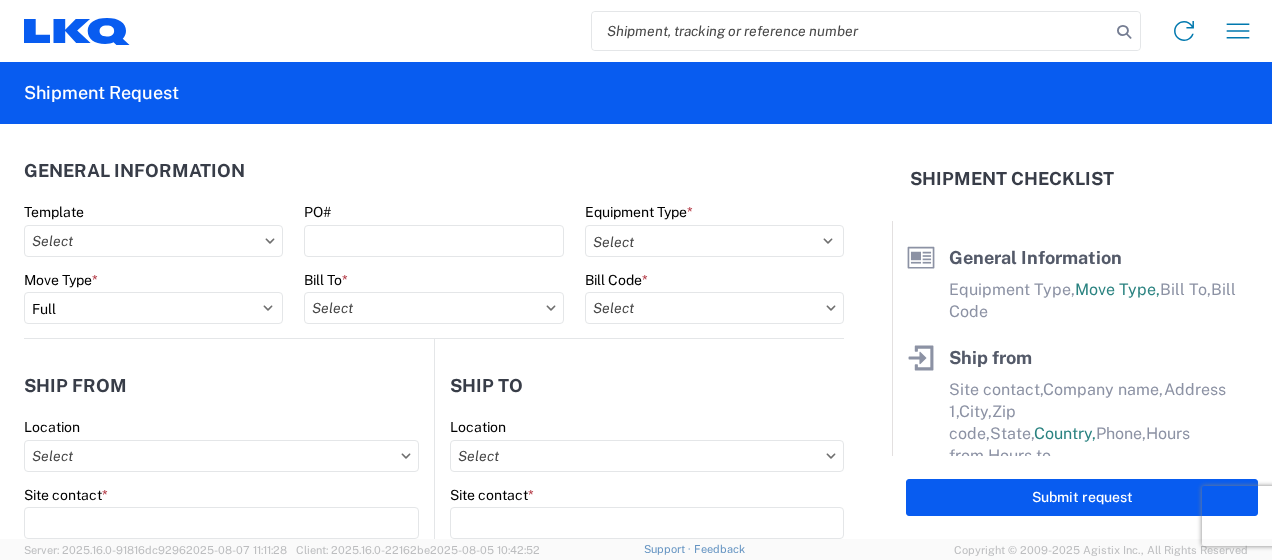 click 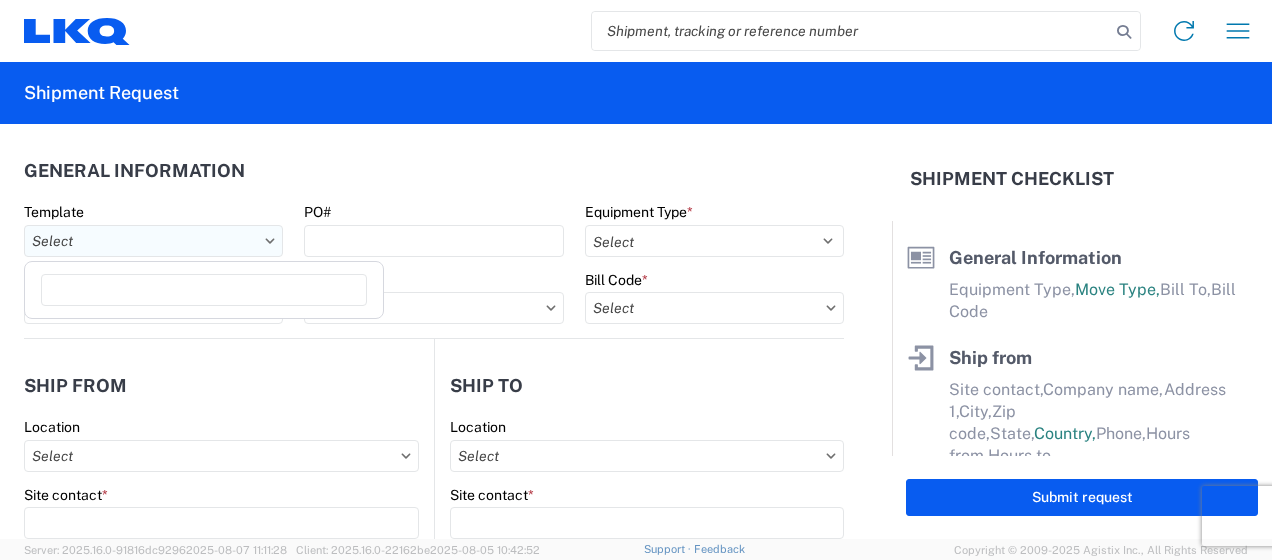 click on "Template" at bounding box center (153, 241) 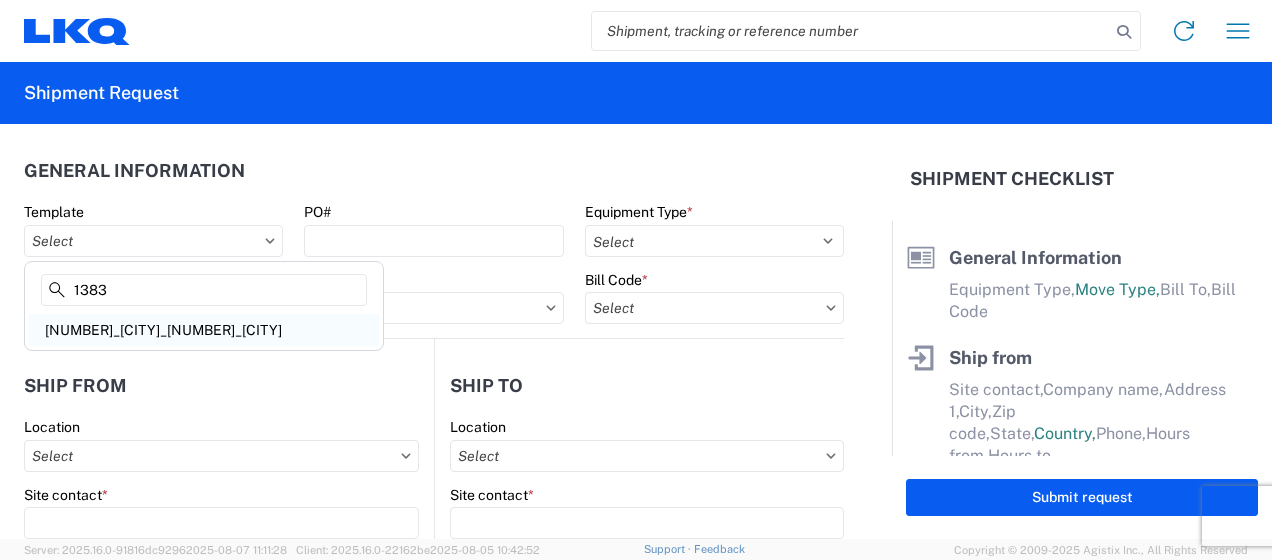 type on "1383" 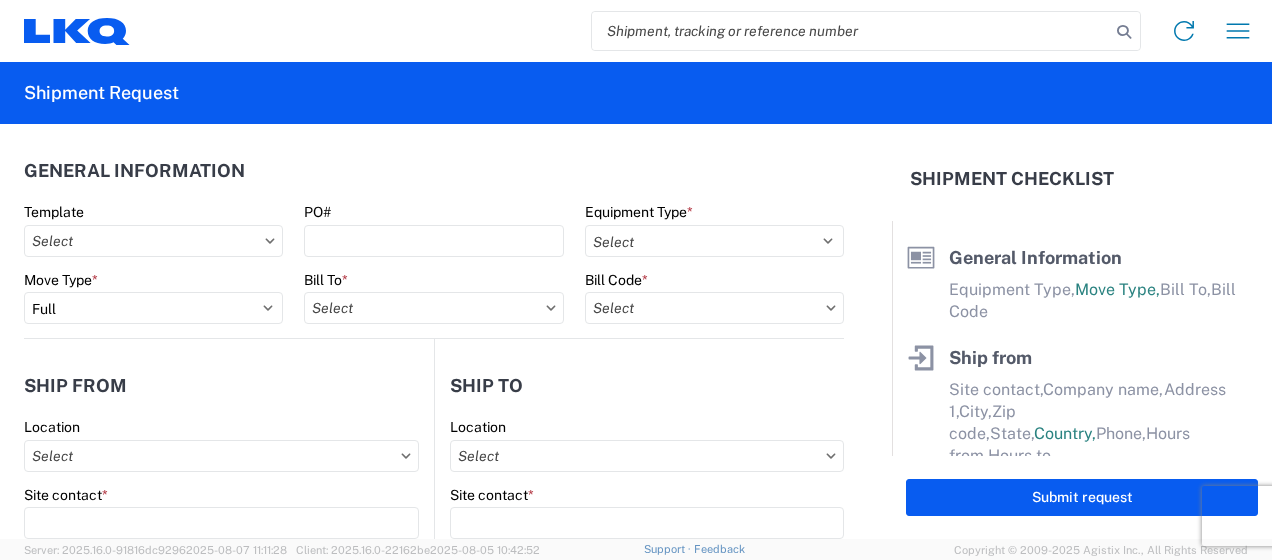 type on "[NUMBER]_[CITY]_[NUMBER]_[CITY]" 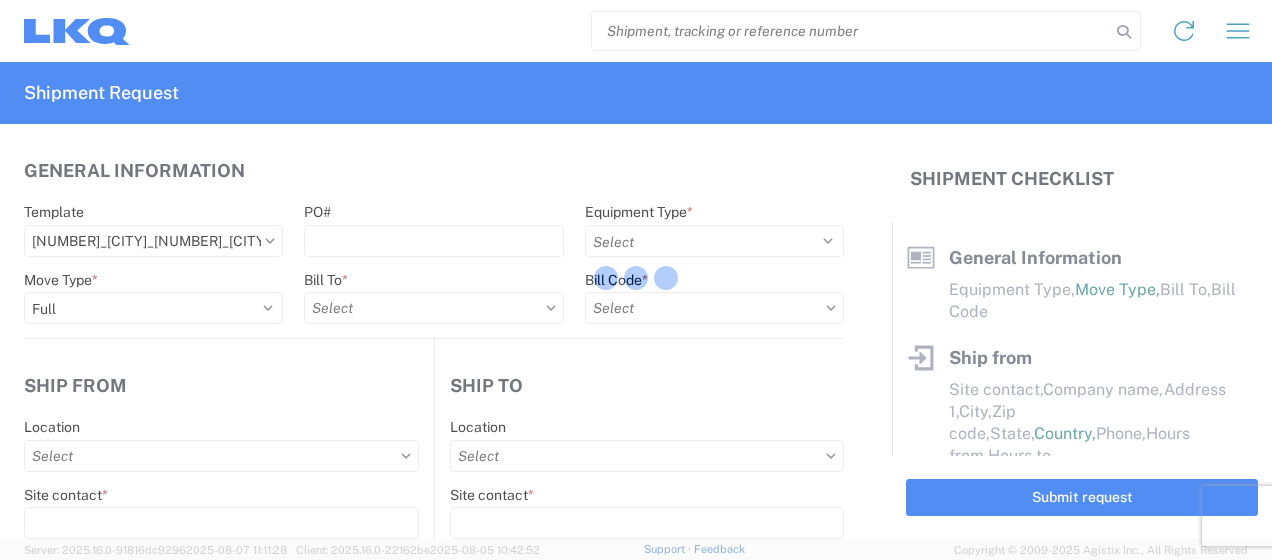 type 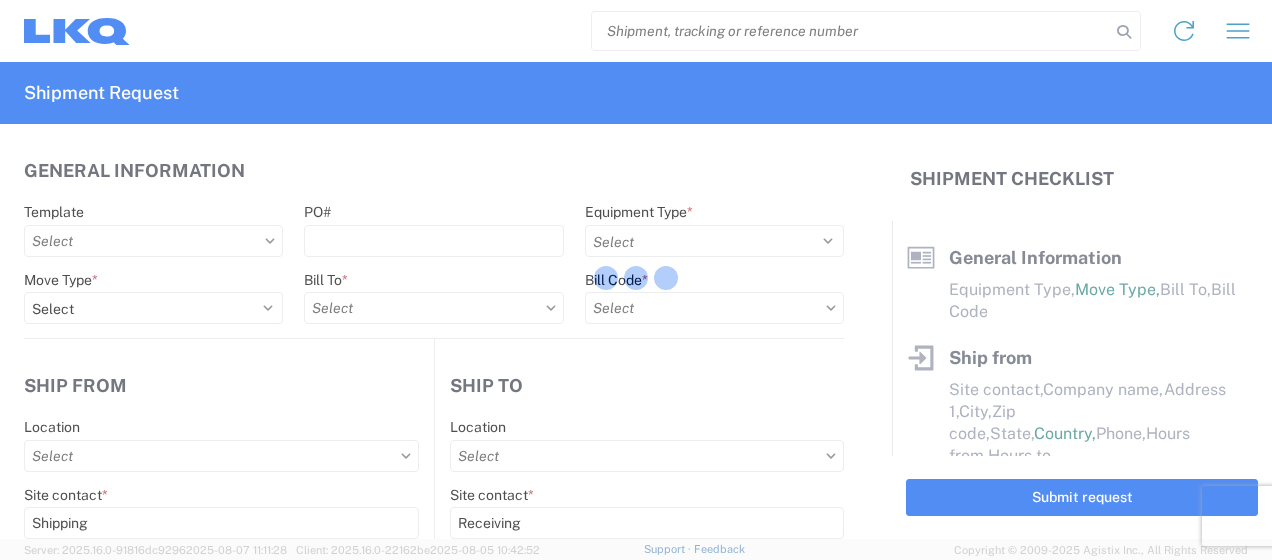 type on "2019-06-14" 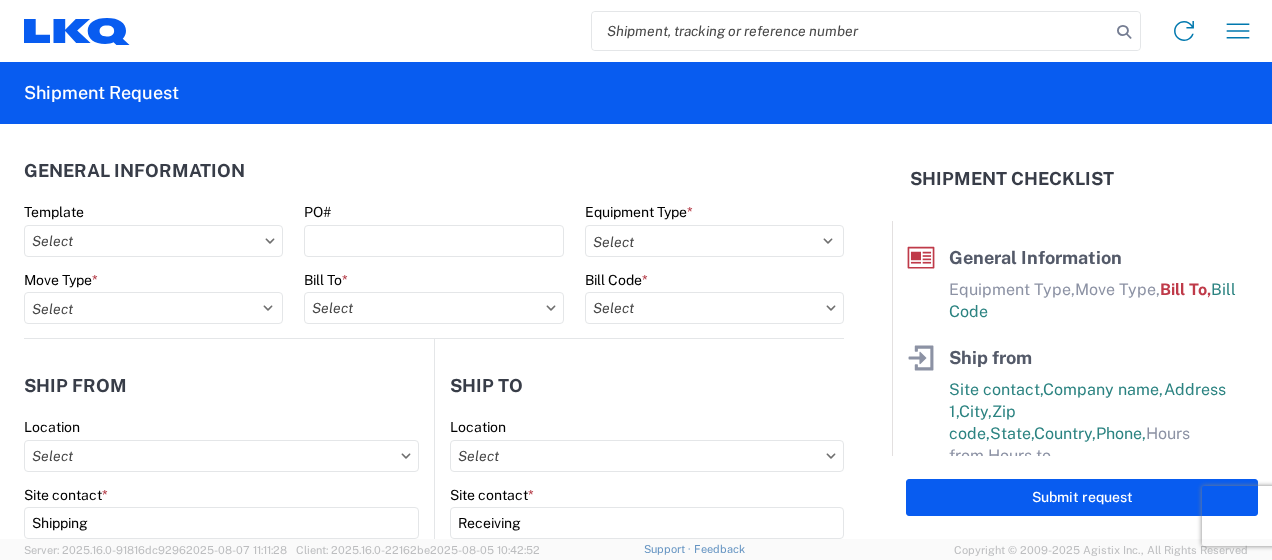 type on "[NUMBER] - [NUMBER] Freight Out" 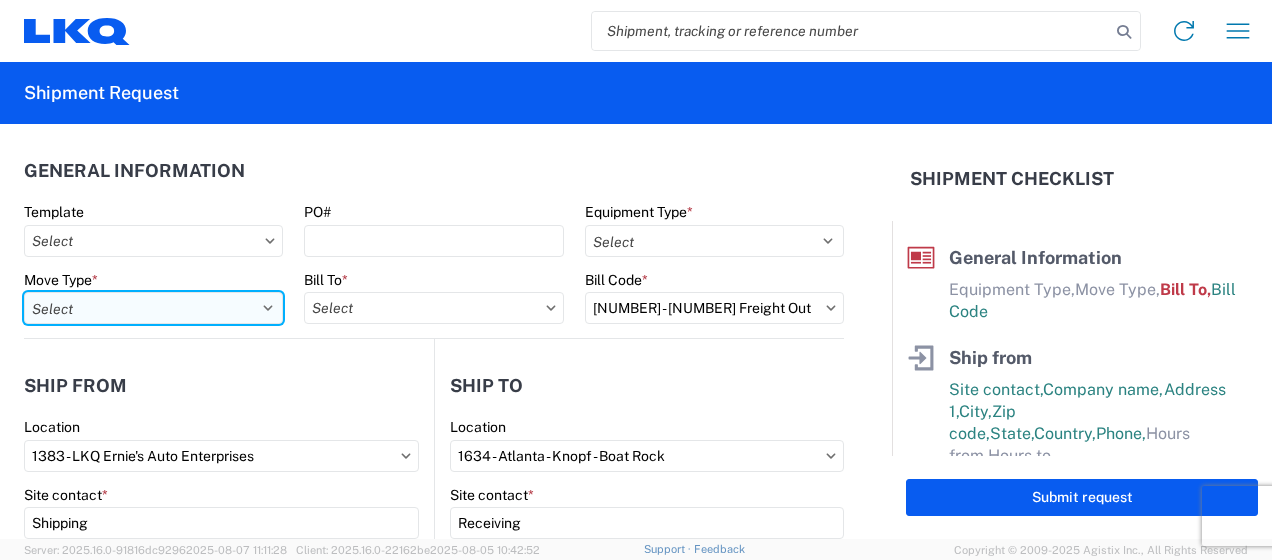 click on "Select Full Partial TL" at bounding box center [153, 308] 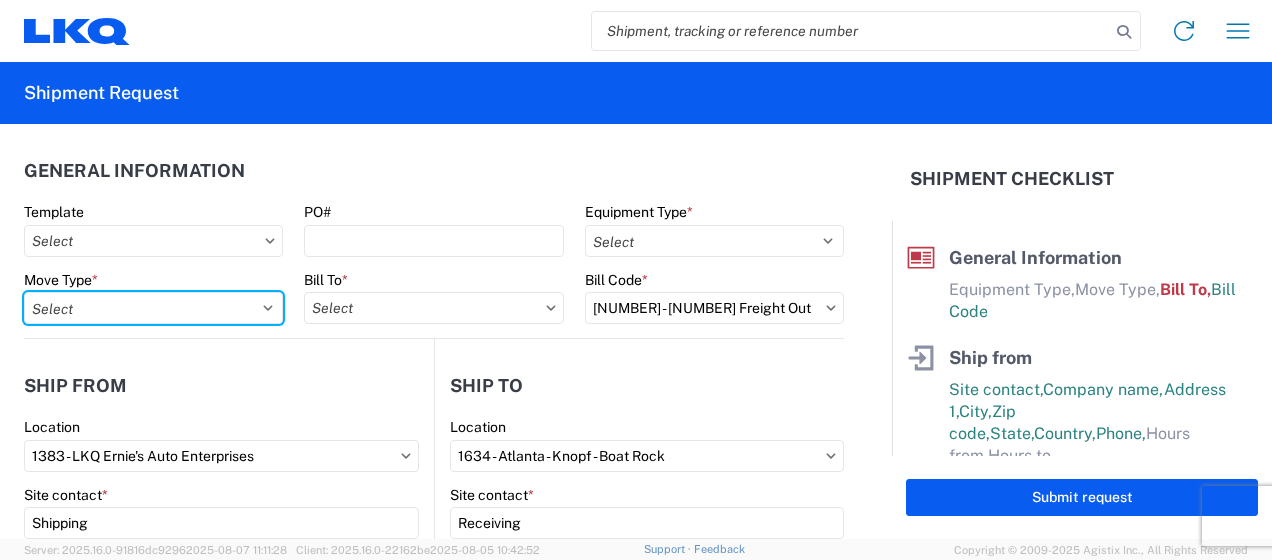 select on "FULL" 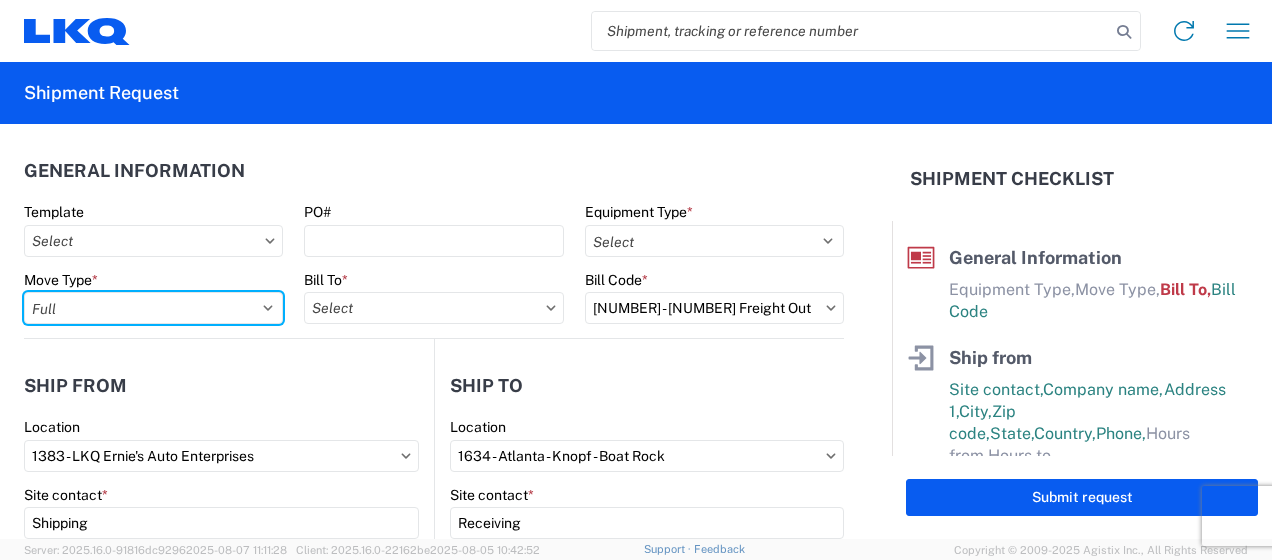 click on "Select Full Partial TL" at bounding box center [153, 308] 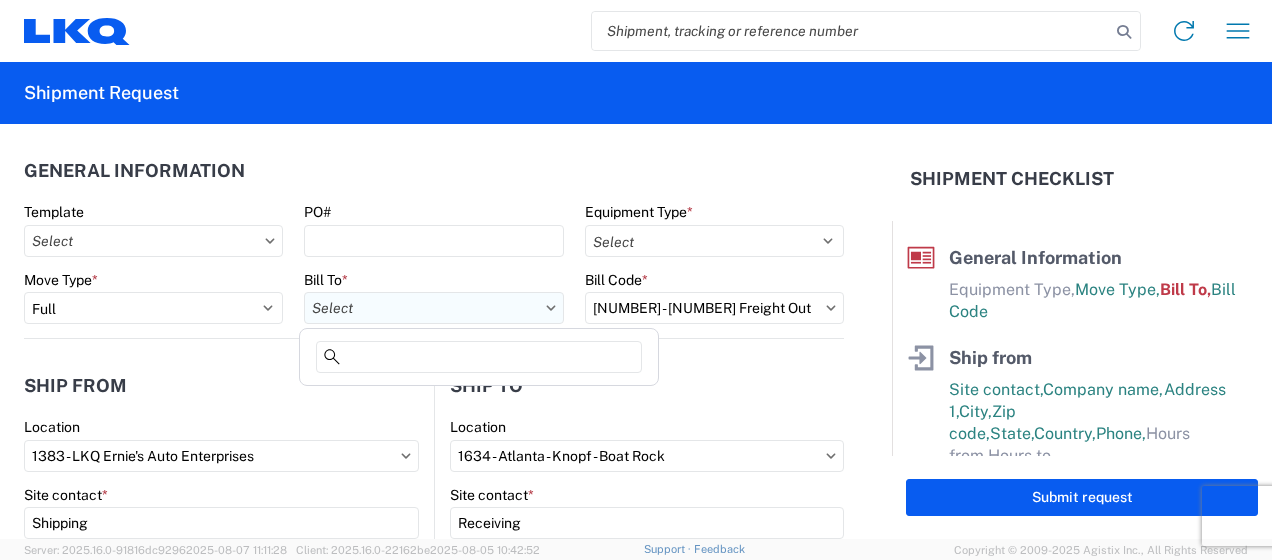 click on "Bill To  *" at bounding box center (433, 308) 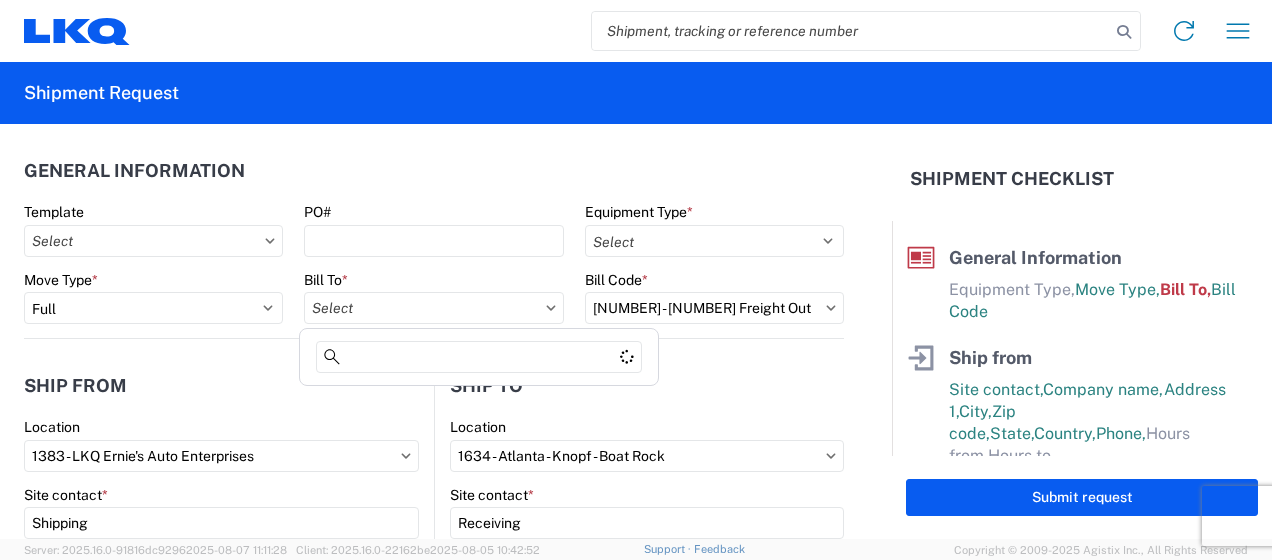 click on "Ship to  [NUMBER]  Location  [NUMBER] - [CITY] - [LAST_NAME_FRAGMENT] - [STREET]  Site contact  * Receiving  Company  * [CITY] - [LAST_NAME_FRAGMENT] - [STREET]  Address 1  * [NUMBER] [STREET]  Address 2   City  * [CITY]  Zip  * [POSTAL_CODE]  State  * Select Alabama Alaska Arizona Arkansas Armed Forces Americas Armed Forces Europe Armed Forces Pacific California Colorado Connecticut Delaware District of Columbia Florida Georgia Hawaii Idaho Illinois Indiana Iowa Kansas Kentucky Louisiana Maine Maryland Massachusetts Michigan Minnesota Mississippi Missouri Montana Nebraska Nevada New Hampshire New Jersey New Mexico New York North Carolina North Dakota Ohio Oklahoma Oregon Palau Pennsylvania Puerto Rico Rhode Island South Carolina South Dakota Tennessee Texas Utah Vermont Virginia Washington West Virginia Wisconsin Wyoming  Country  * Select Afghanistan Åland Islands Albania Algeria American Samoa Andorra Angola Anguilla Antarctica Antigua & Barbuda Argentina Armenia Aruba Australia Austria Azerbaijan Bahamas Bahrain Bangladesh Barbados Belize" 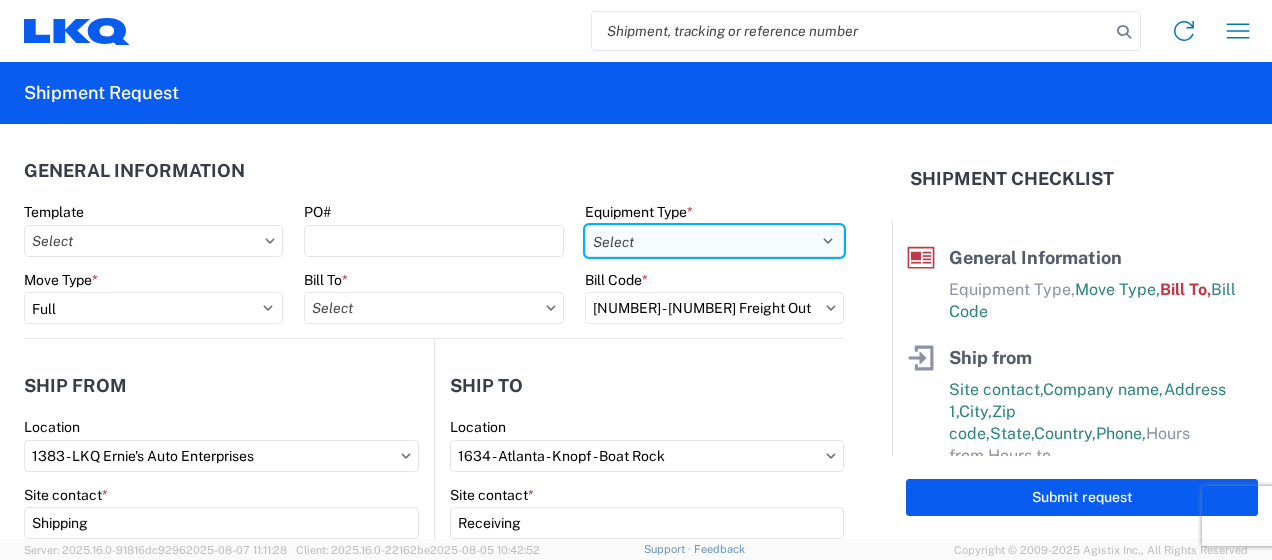 click on "Select 53’ Dry Van Flatbed Dropdeck (van) Lowboy (flatbed) Rail" at bounding box center [714, 241] 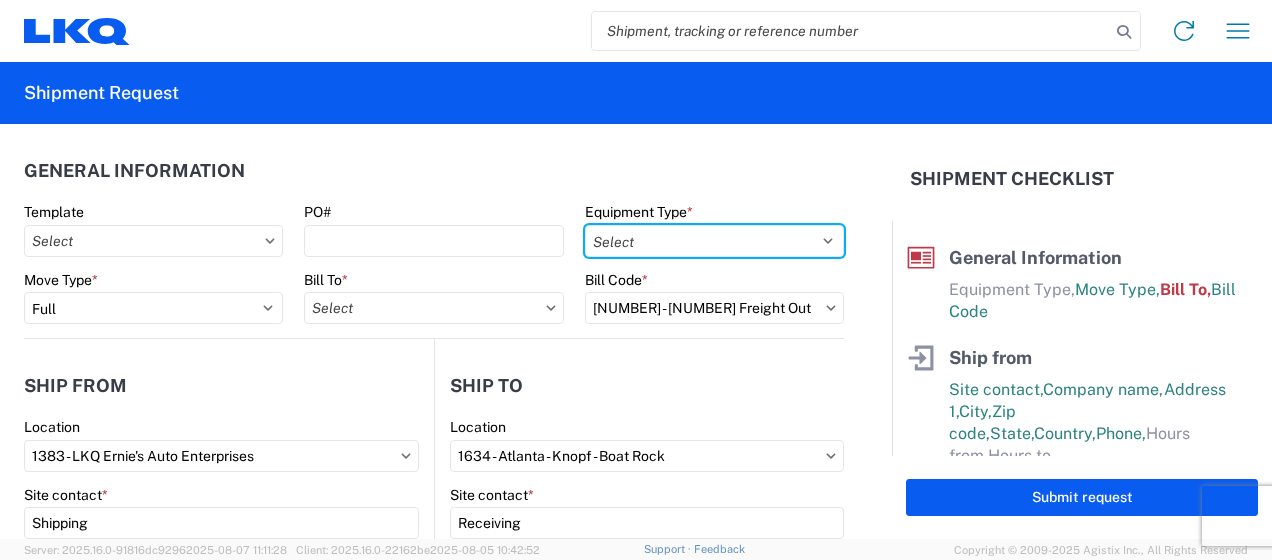 select on "STDV" 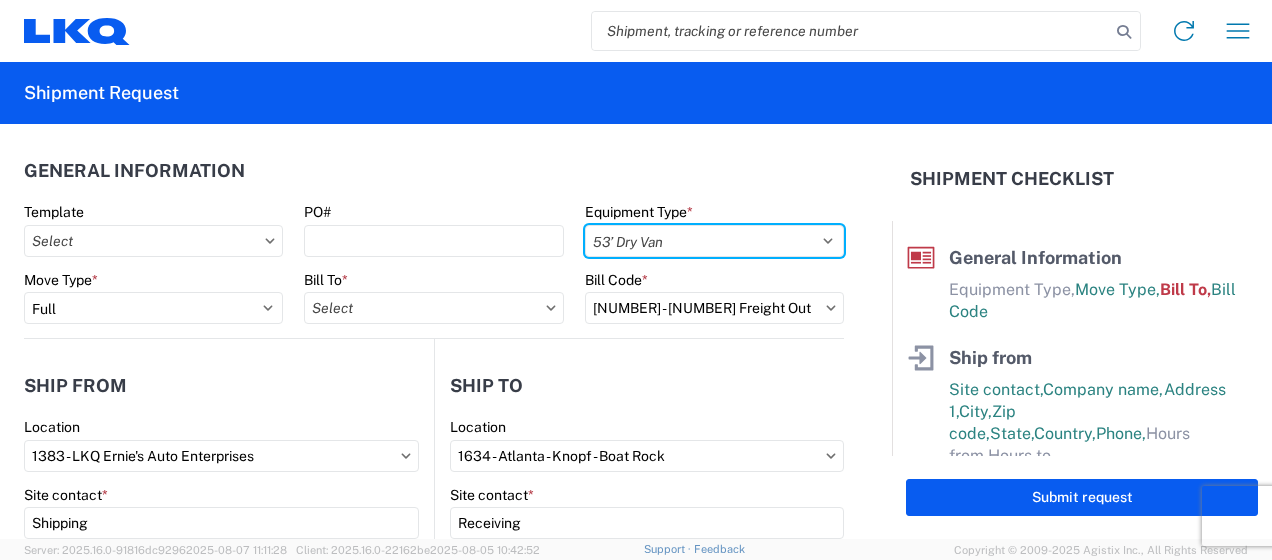 click on "Select 53’ Dry Van Flatbed Dropdeck (van) Lowboy (flatbed) Rail" at bounding box center [714, 241] 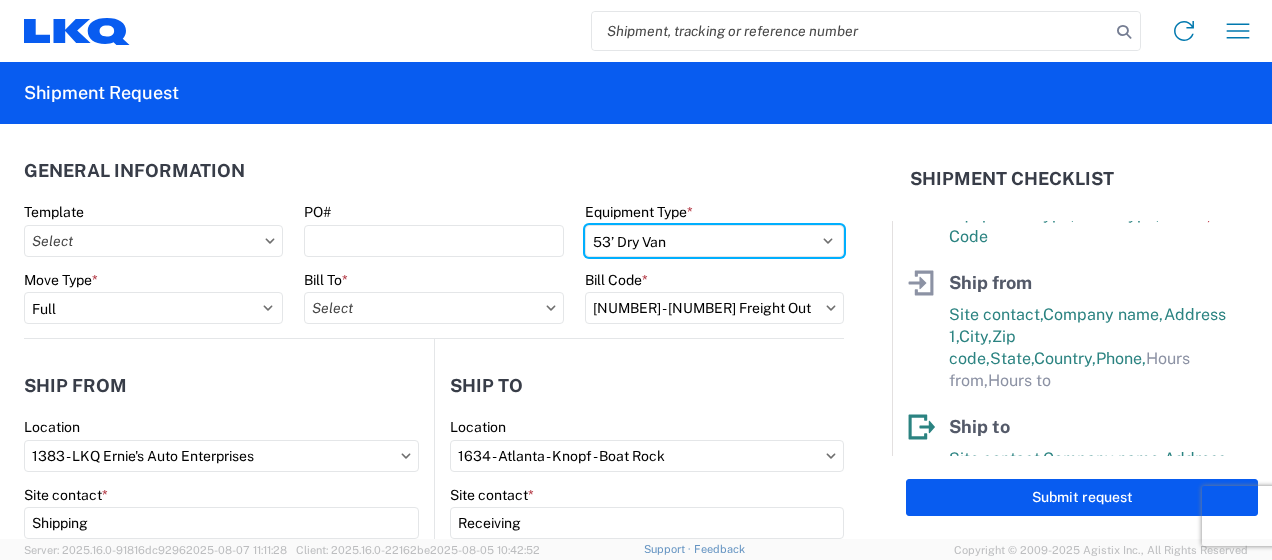 scroll, scrollTop: 77, scrollLeft: 0, axis: vertical 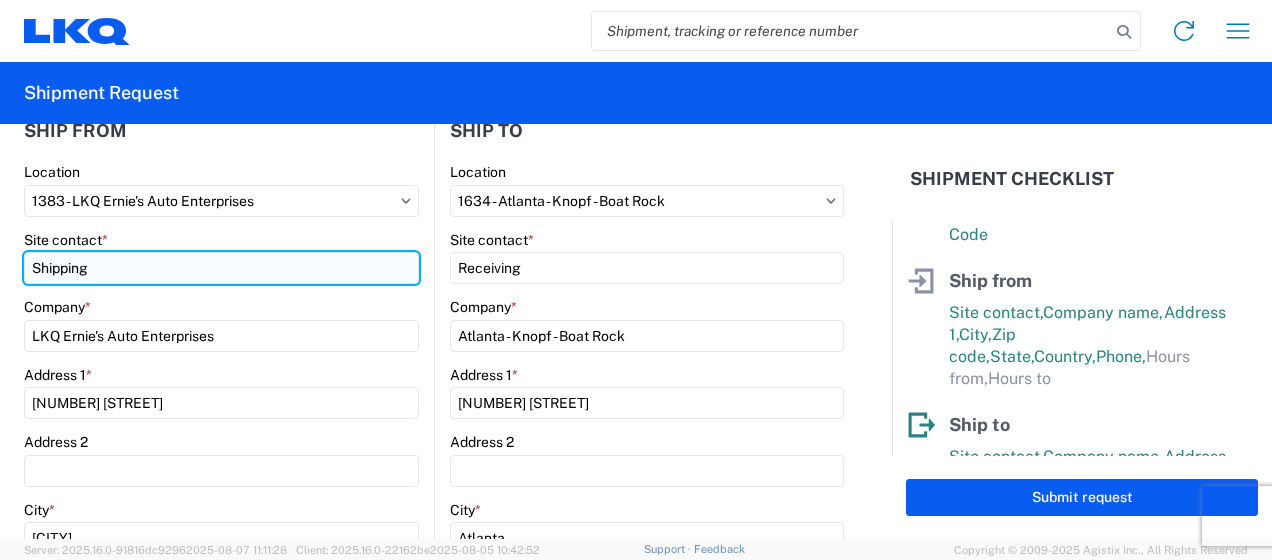 click on "Shipping" at bounding box center (221, 268) 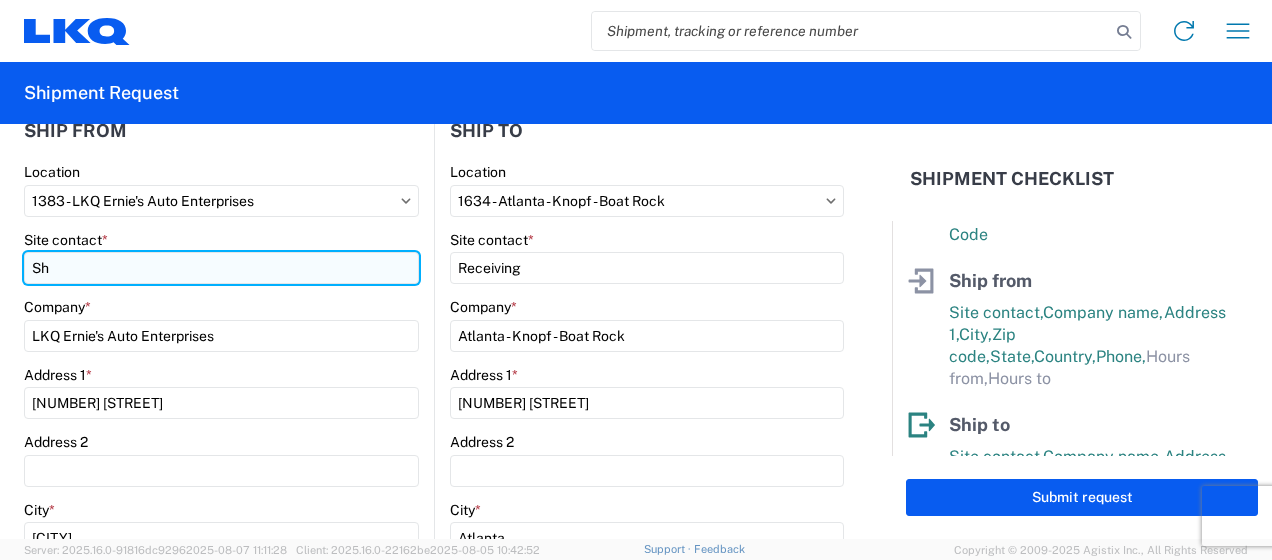 type on "S" 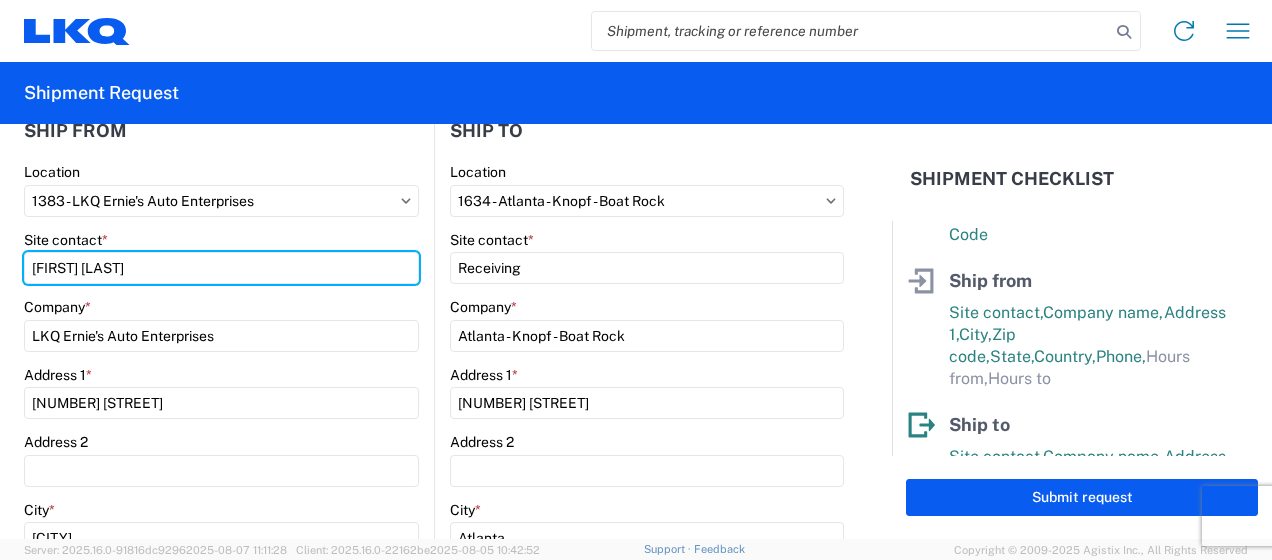 type on "[FIRST] [LAST]" 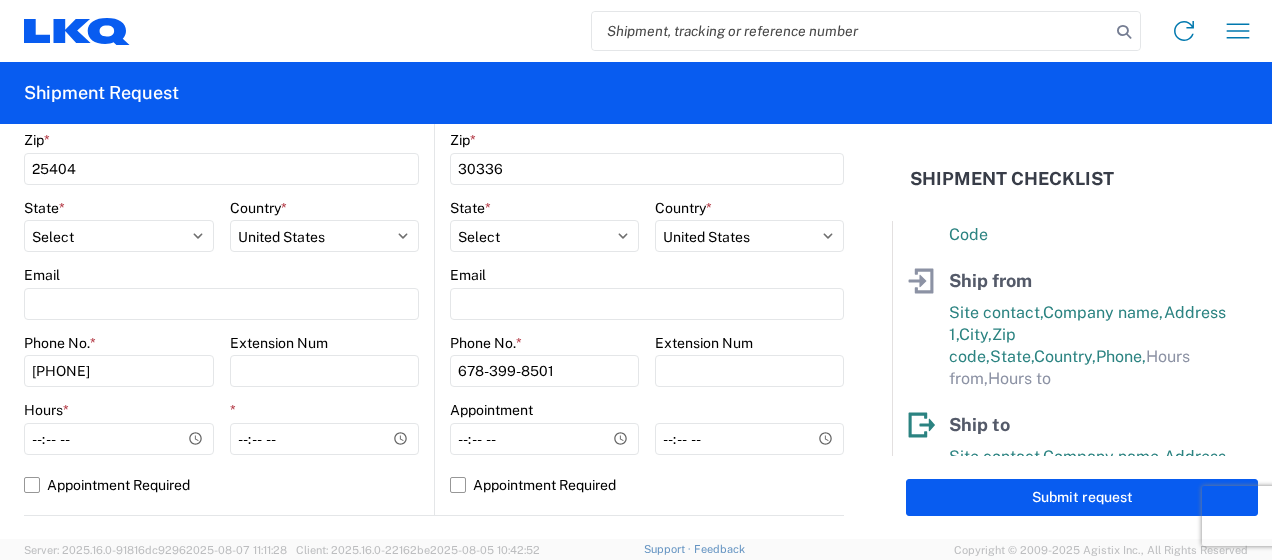 scroll, scrollTop: 696, scrollLeft: 0, axis: vertical 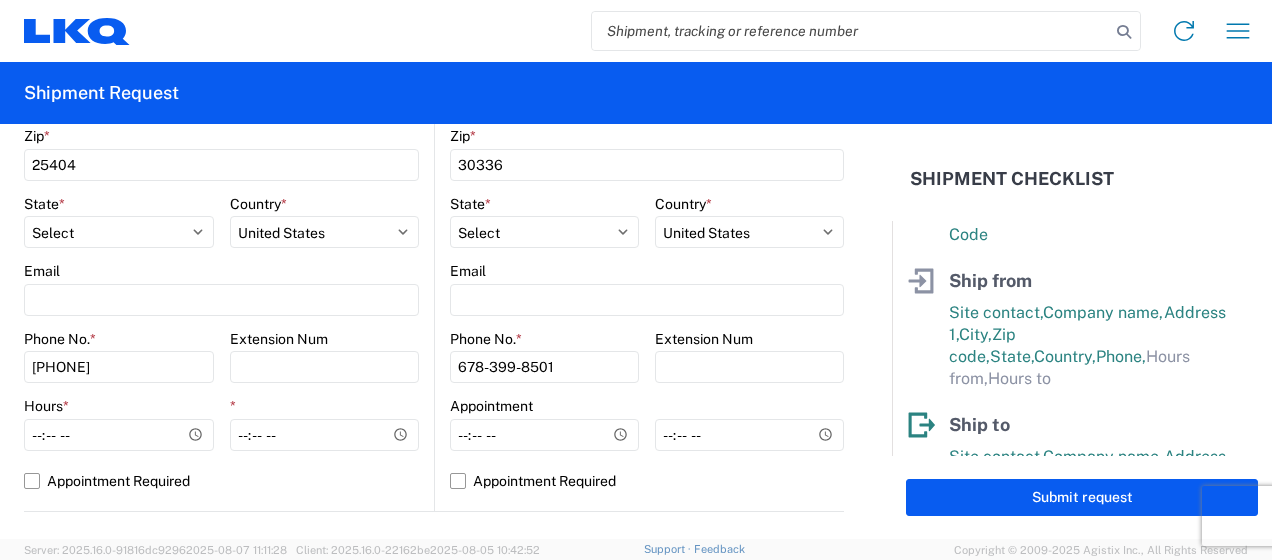 click on "Email" 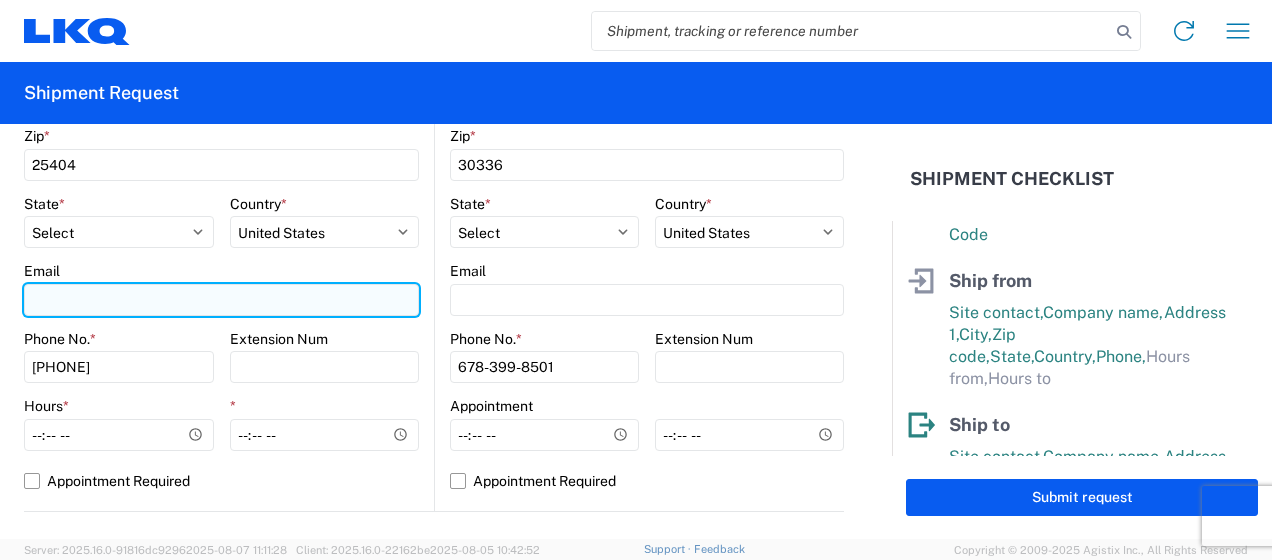 click on "Email" at bounding box center [221, 300] 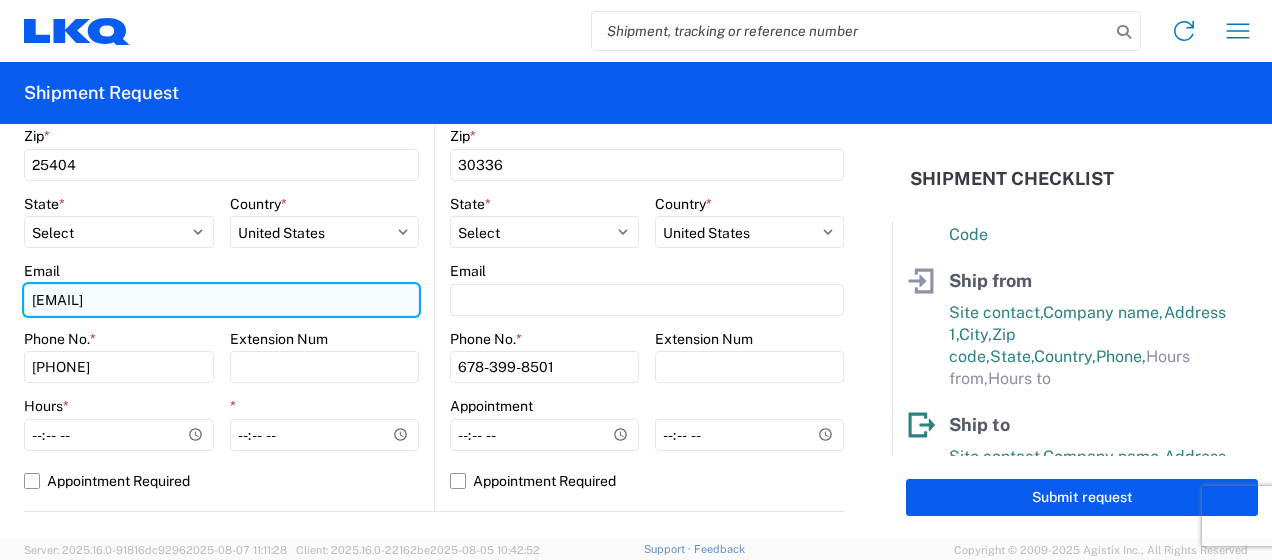 type on "[EMAIL]" 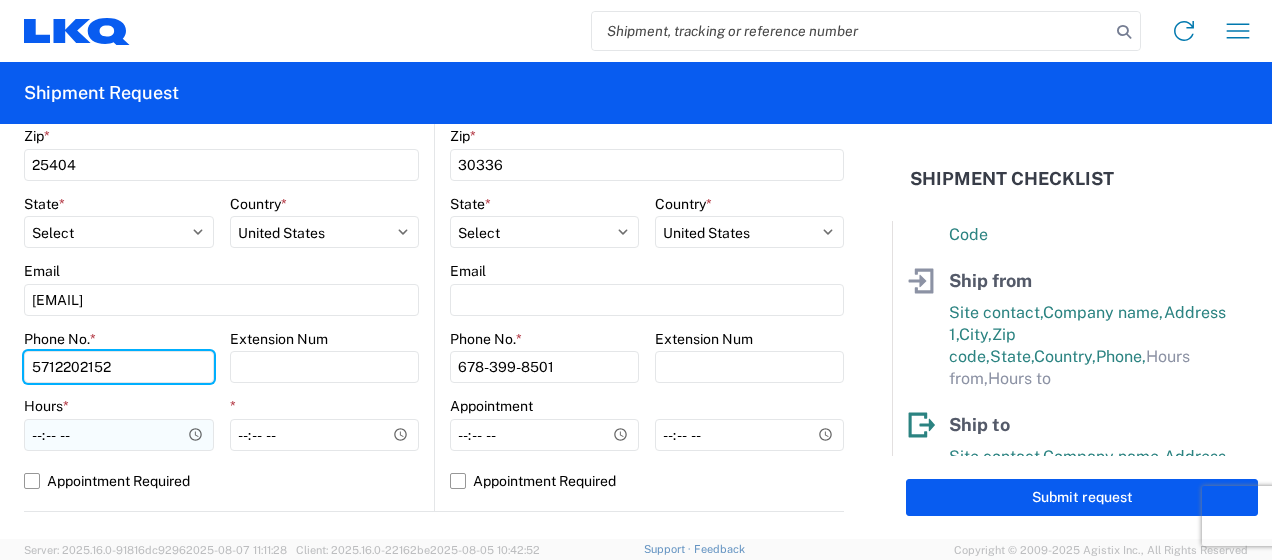 type on "5712202152" 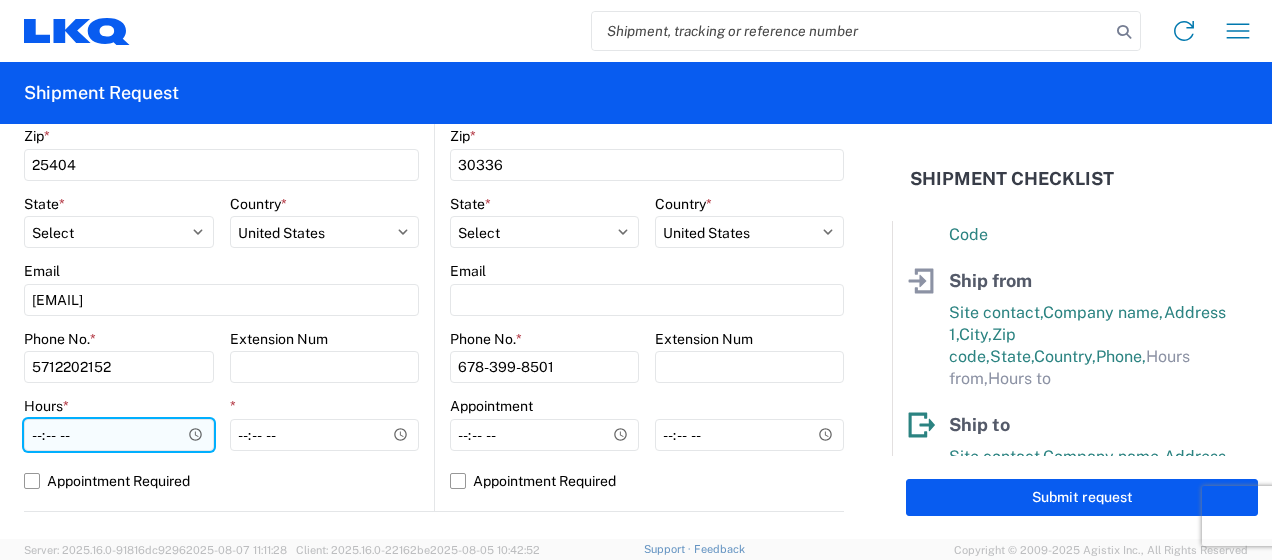 click on "Hours  *" at bounding box center [119, 435] 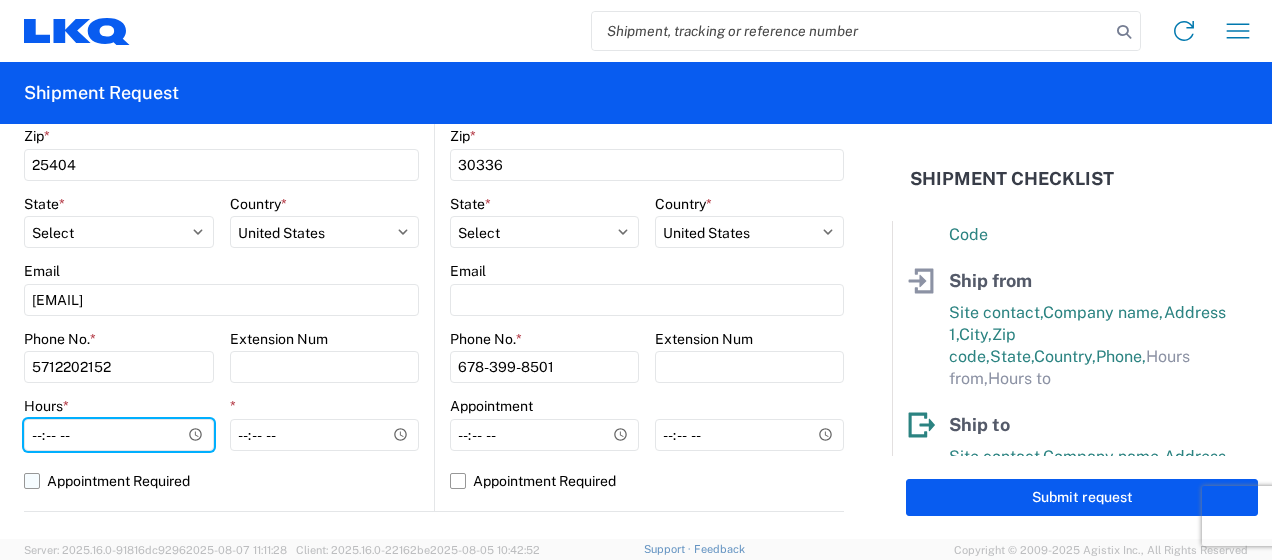 type on "09:00" 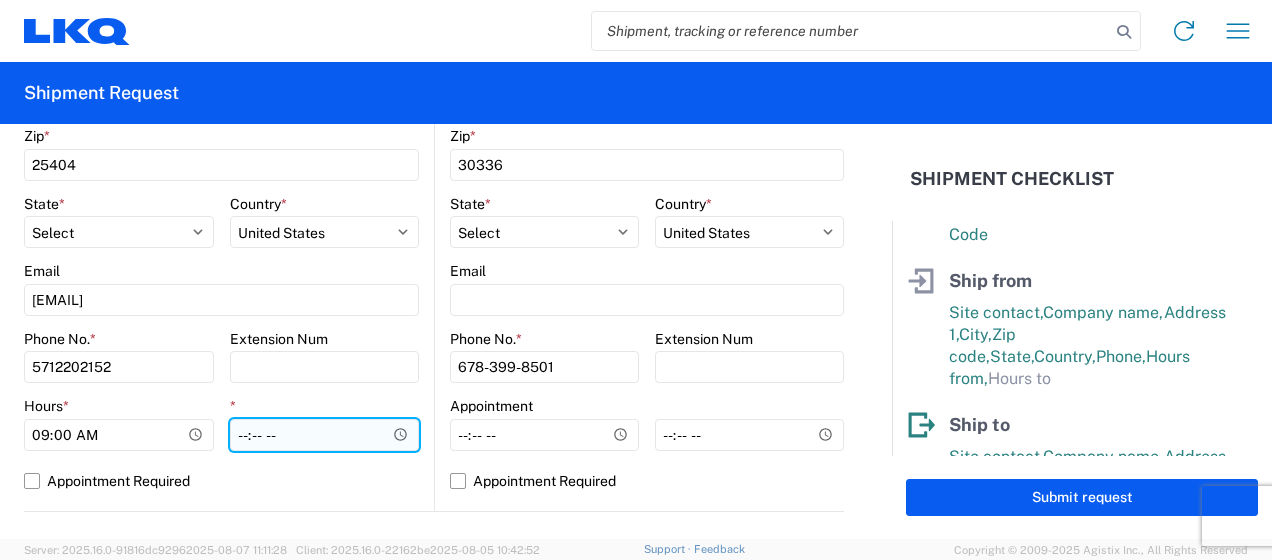 click on "*" at bounding box center [325, 435] 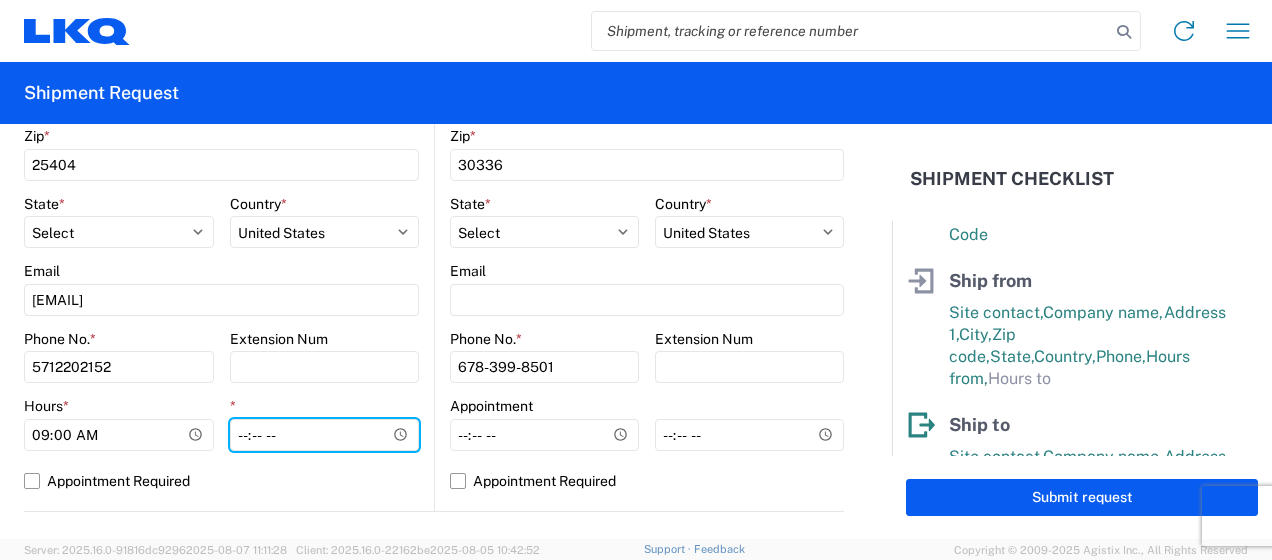 type on "14:00" 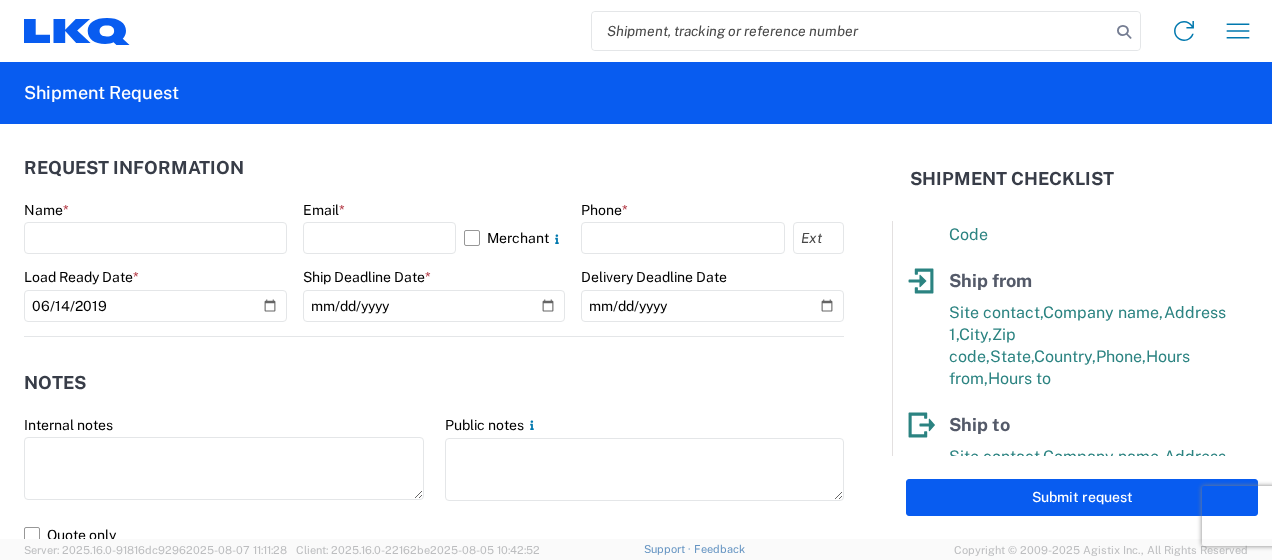 scroll, scrollTop: 1104, scrollLeft: 0, axis: vertical 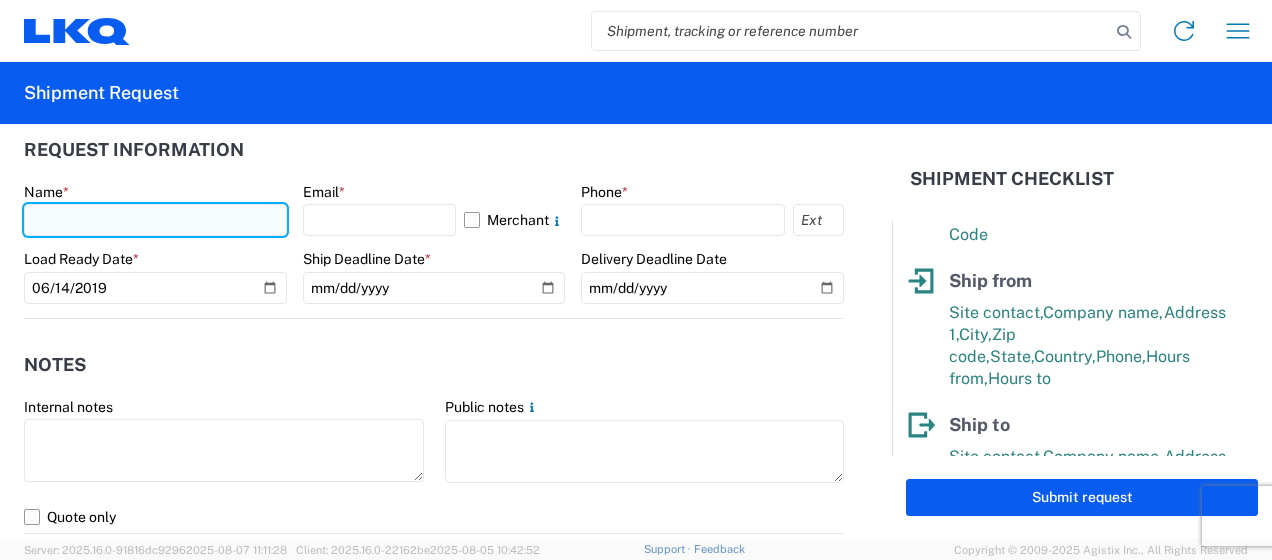 click 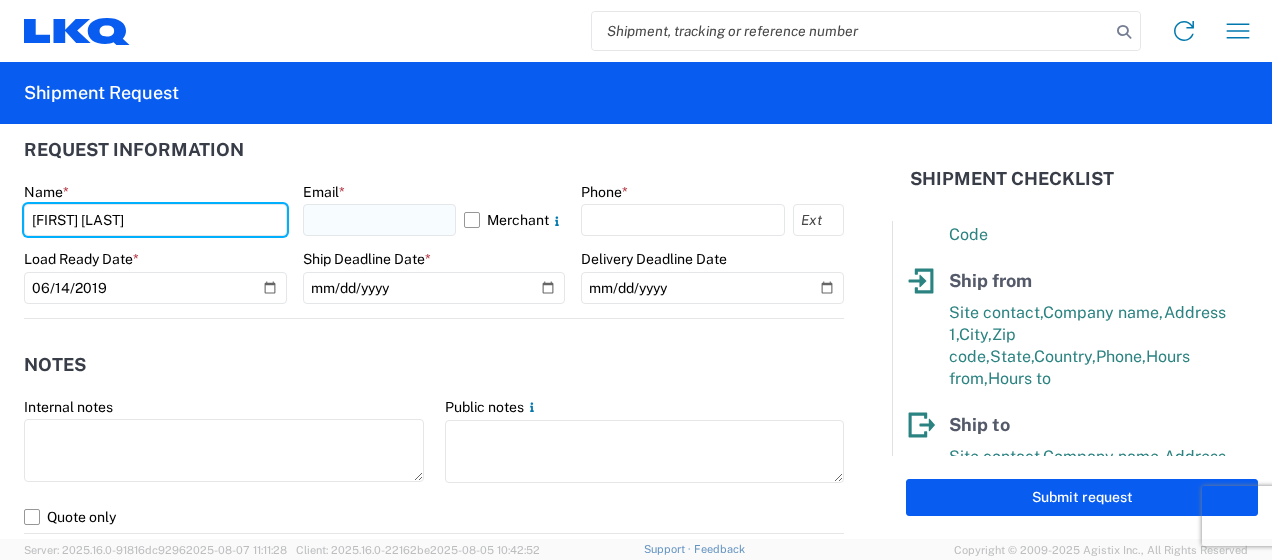 type on "[FIRST] [LAST]" 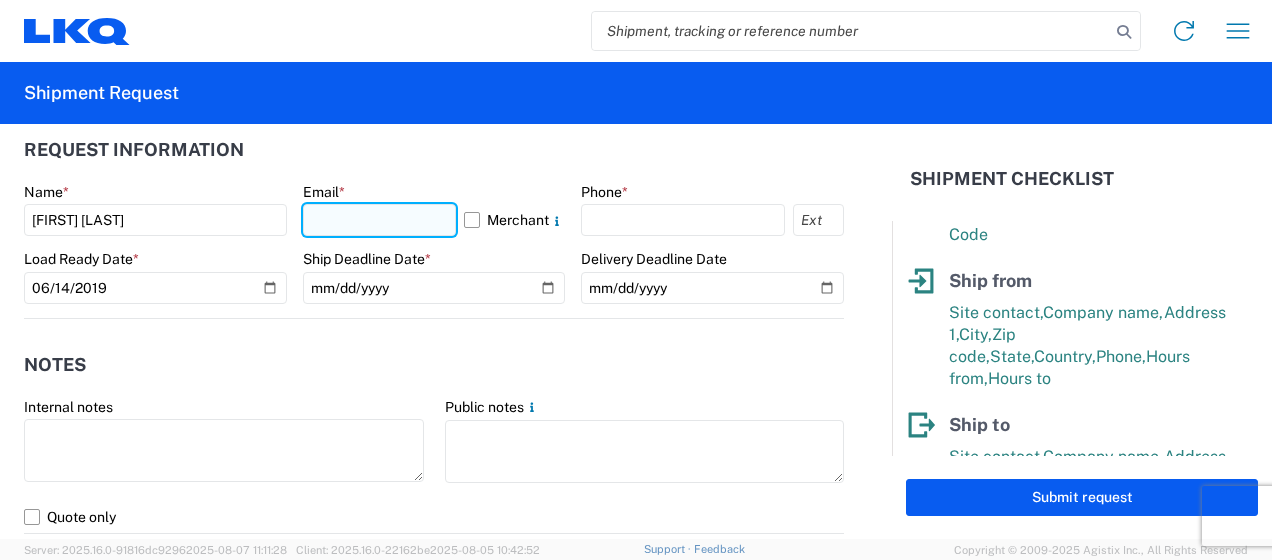 click 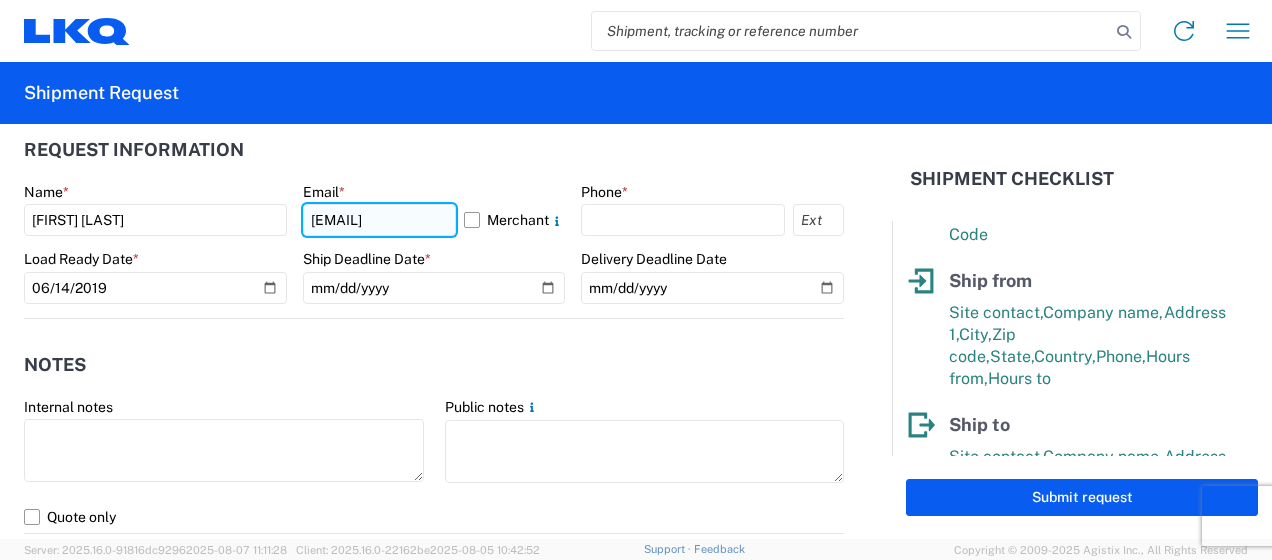 scroll, scrollTop: 0, scrollLeft: 14, axis: horizontal 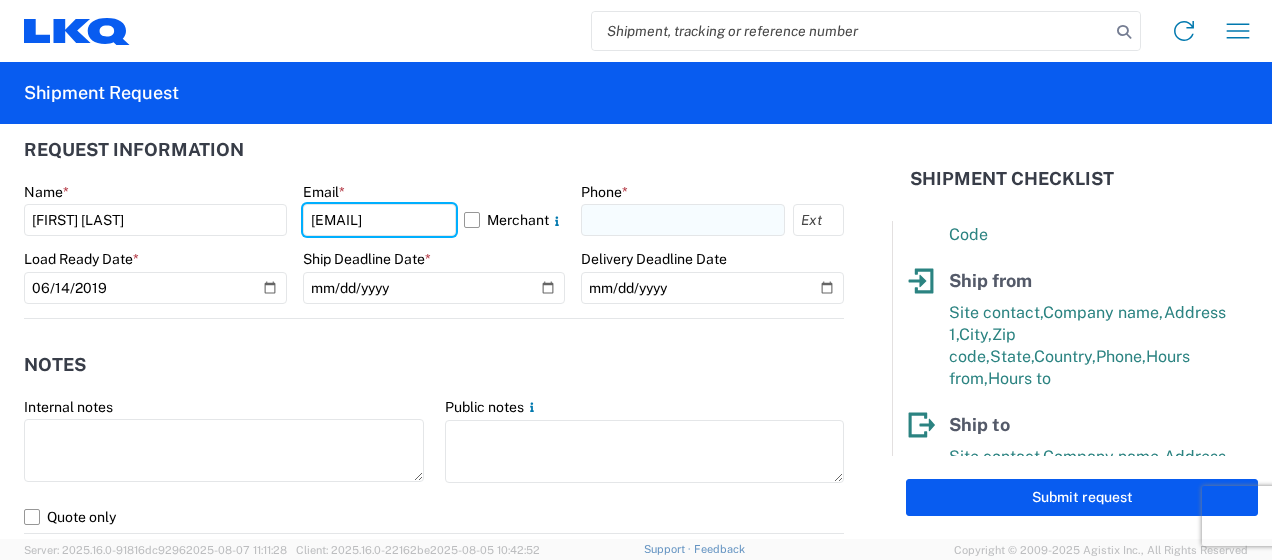 type on "[EMAIL]" 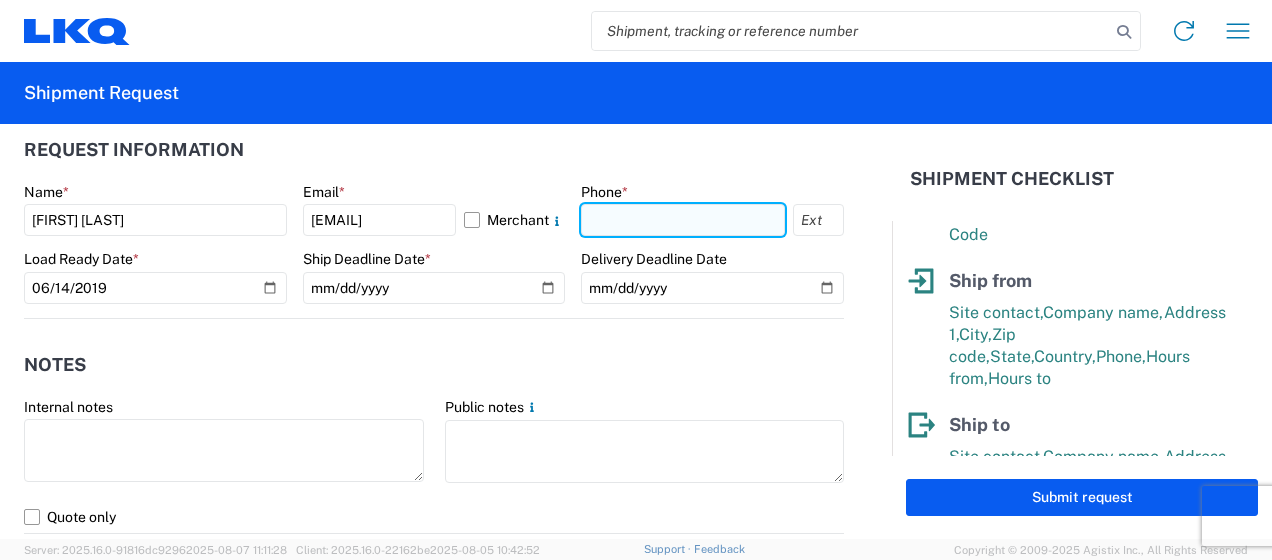 click 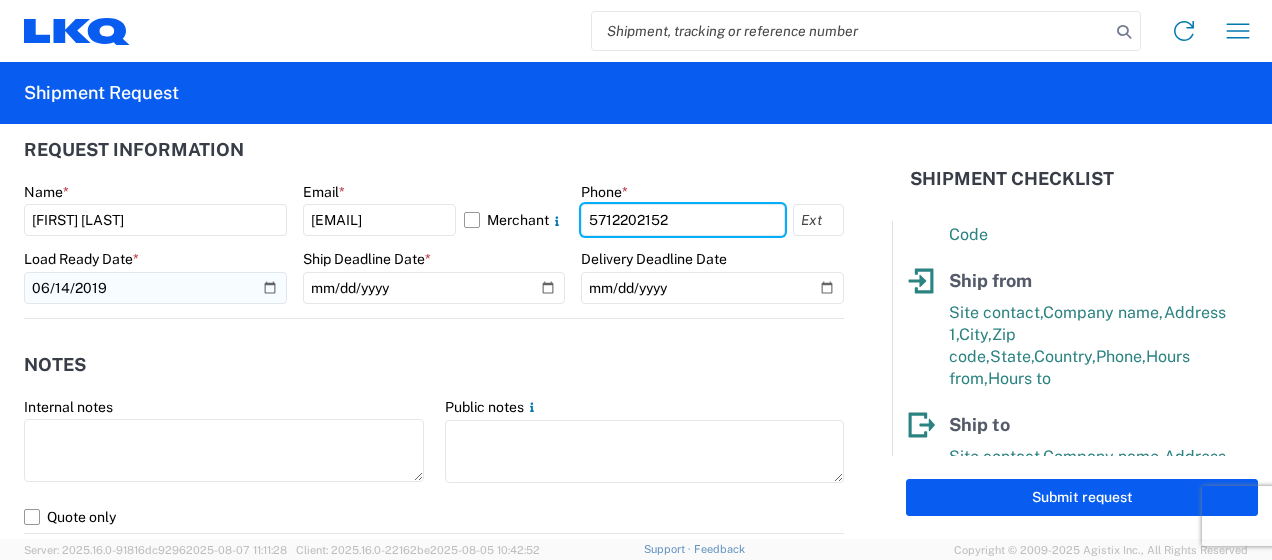 type on "5712202152" 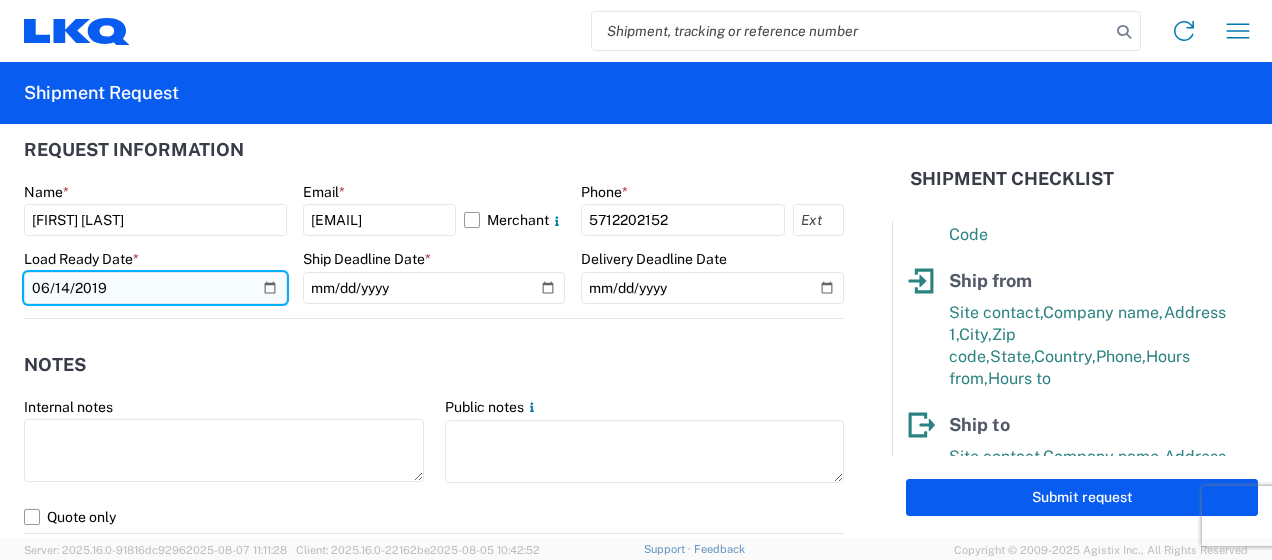 click on "2019-06-14" 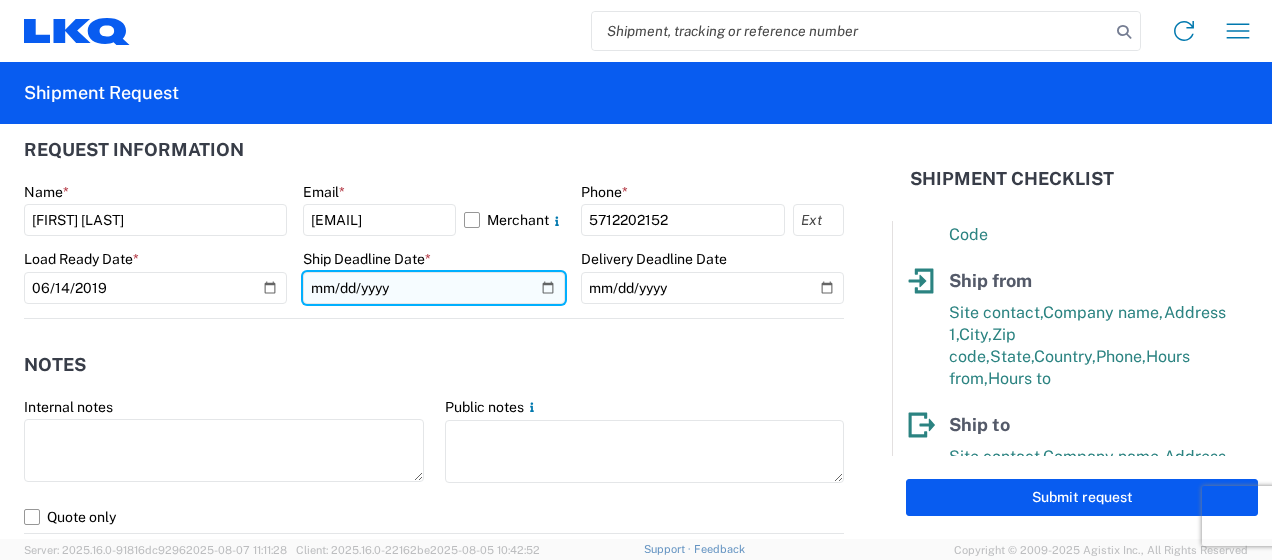 click 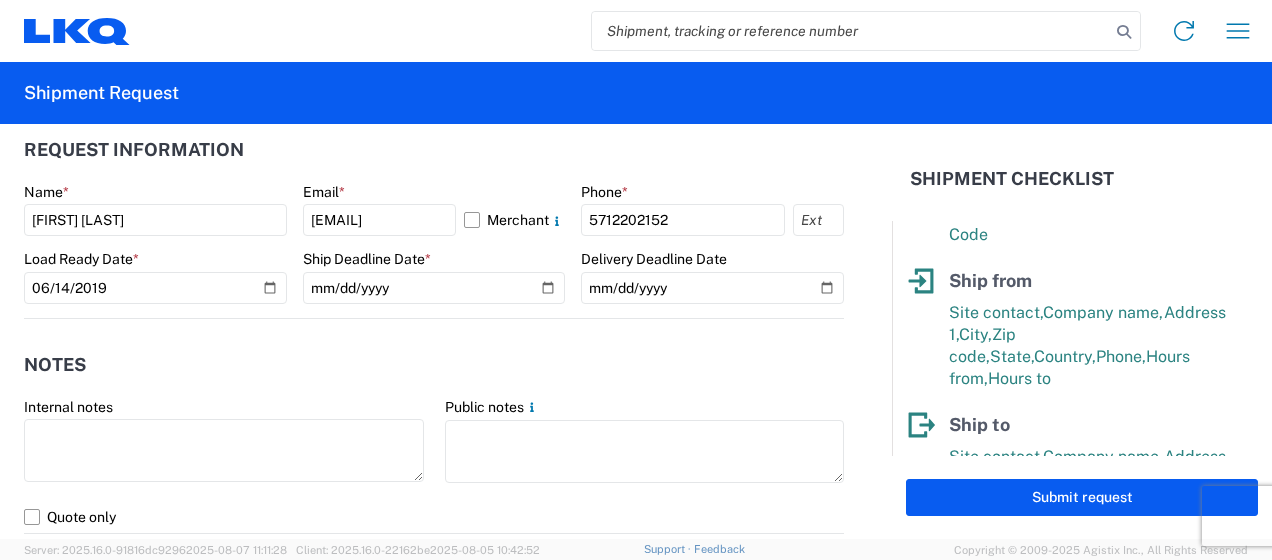 click on "General Information   Template   PO#   Equipment Type  * Select 53’ Dry Van Flatbed Dropdeck (van) Lowboy (flatbed) Rail  Move Type  * Select Full Partial TL  Bill To  *  Bill Code  * [NUMBER] - [NUMBER] Freight Out  Ship from  [NUMBER]  Location  [NUMBER] - LKQ Ernie's Auto Enterprises  Site contact  * [FIRST] [LAST]  Company  * LKQ Ernie's Auto Enterprises  Address 1  * [NUMBER] [STREET]  Address 2   City  * [CITY]  Zip  * [POSTAL_CODE]  State  * Select Alabama Alaska Arizona Arkansas Armed Forces Americas Armed Forces Europe Armed Forces Pacific California Colorado Connecticut Delaware District of Columbia Florida Georgia Hawaii Idaho Illinois Indiana Iowa Kansas Kentucky Louisiana Maine Maryland Massachusetts Michigan Minnesota Mississippi Missouri Montana Nebraska Nevada New Hampshire New Jersey New Mexico New York North Carolina North Dakota Ohio Oklahoma Oregon Palau Pennsylvania Puerto Rico Rhode Island South Carolina South Dakota Tennessee Texas Utah Vermont Virginia Washington West Virginia * * *" 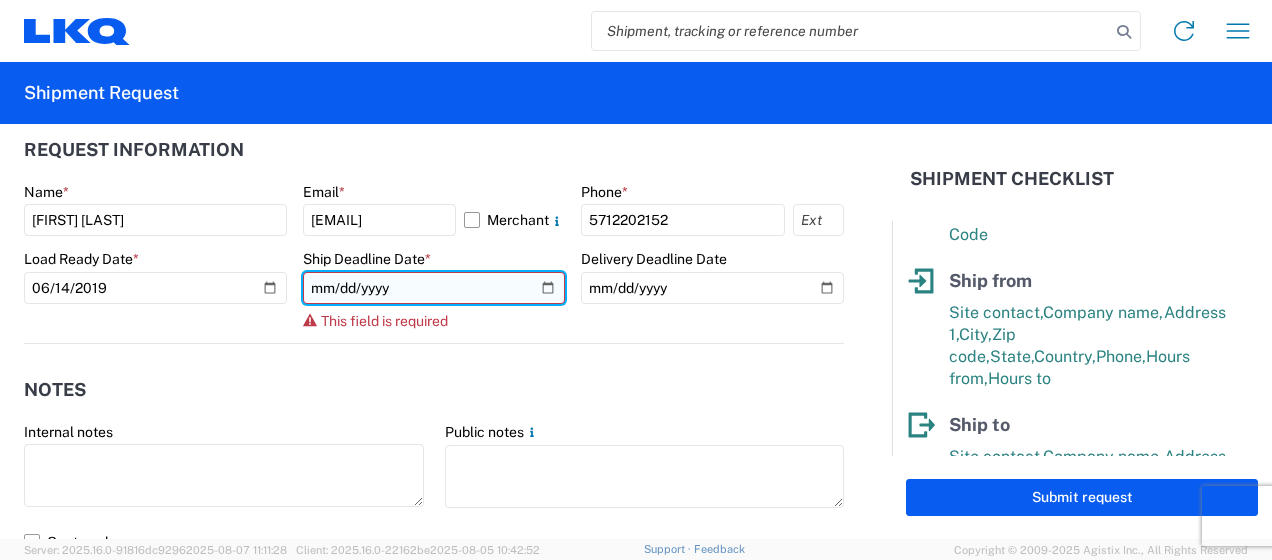 click 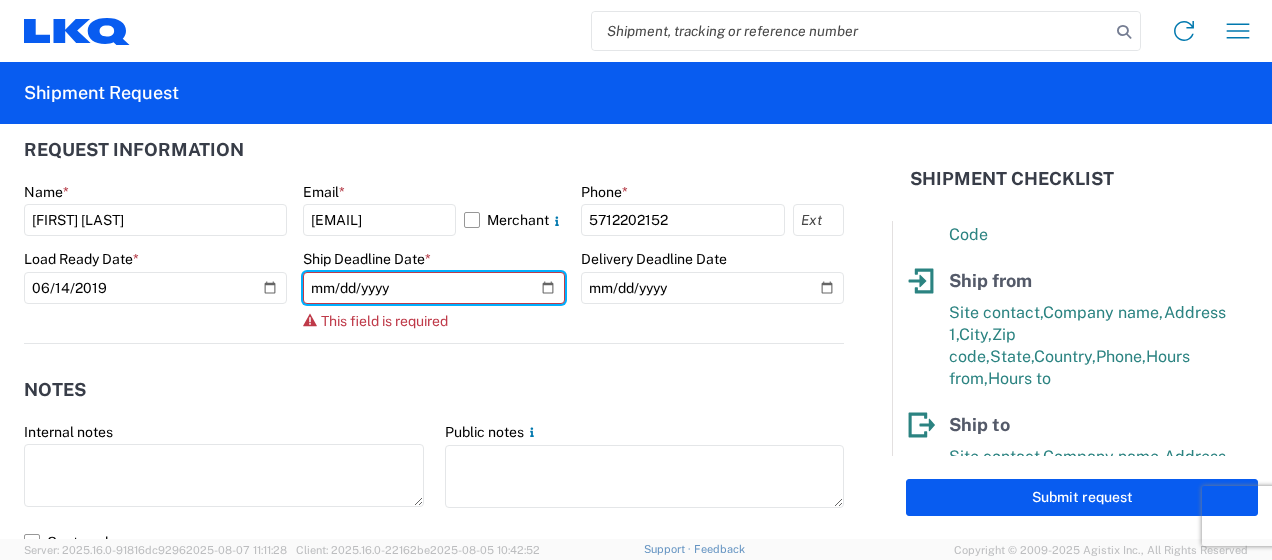 type on "[DATE]" 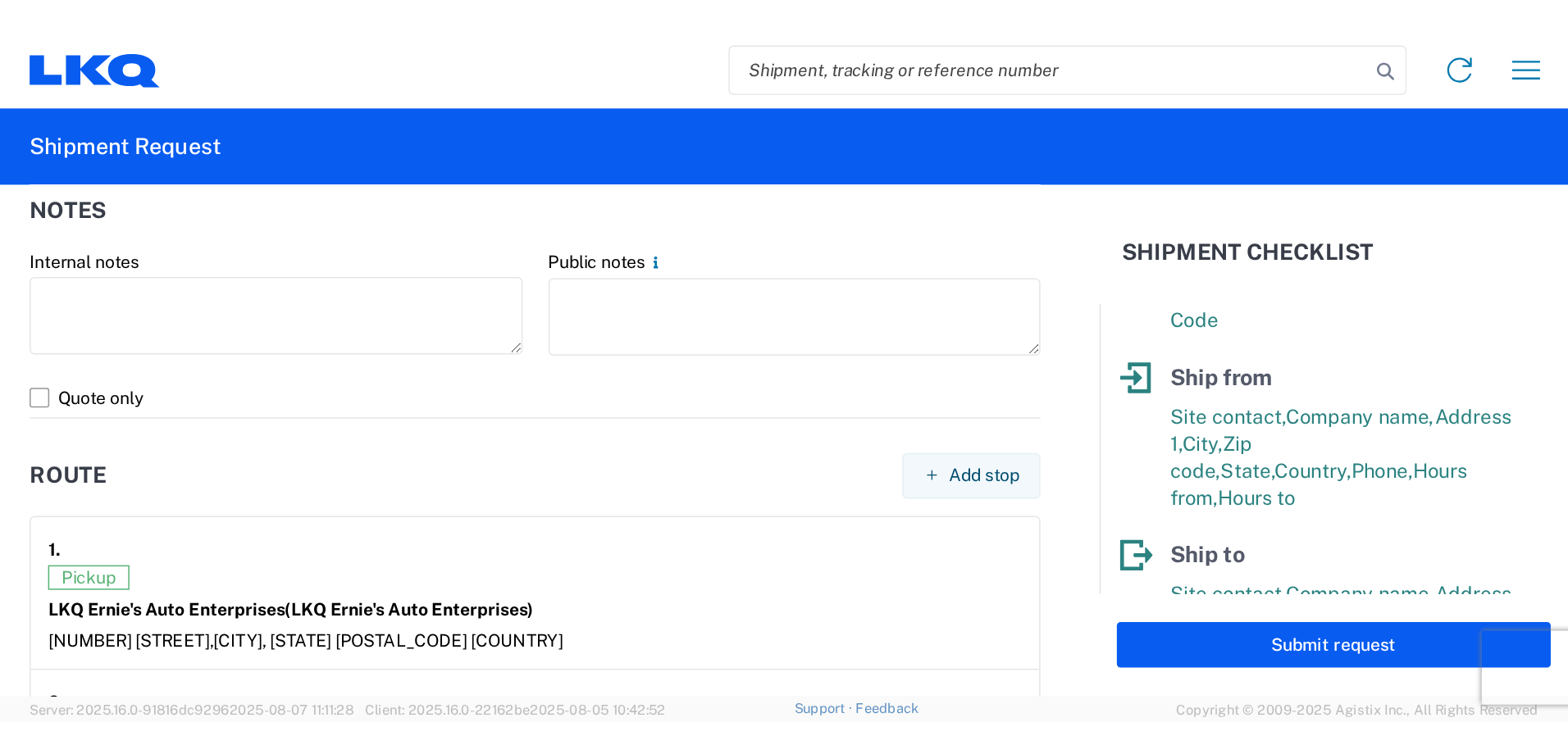 scroll, scrollTop: 1079, scrollLeft: 0, axis: vertical 